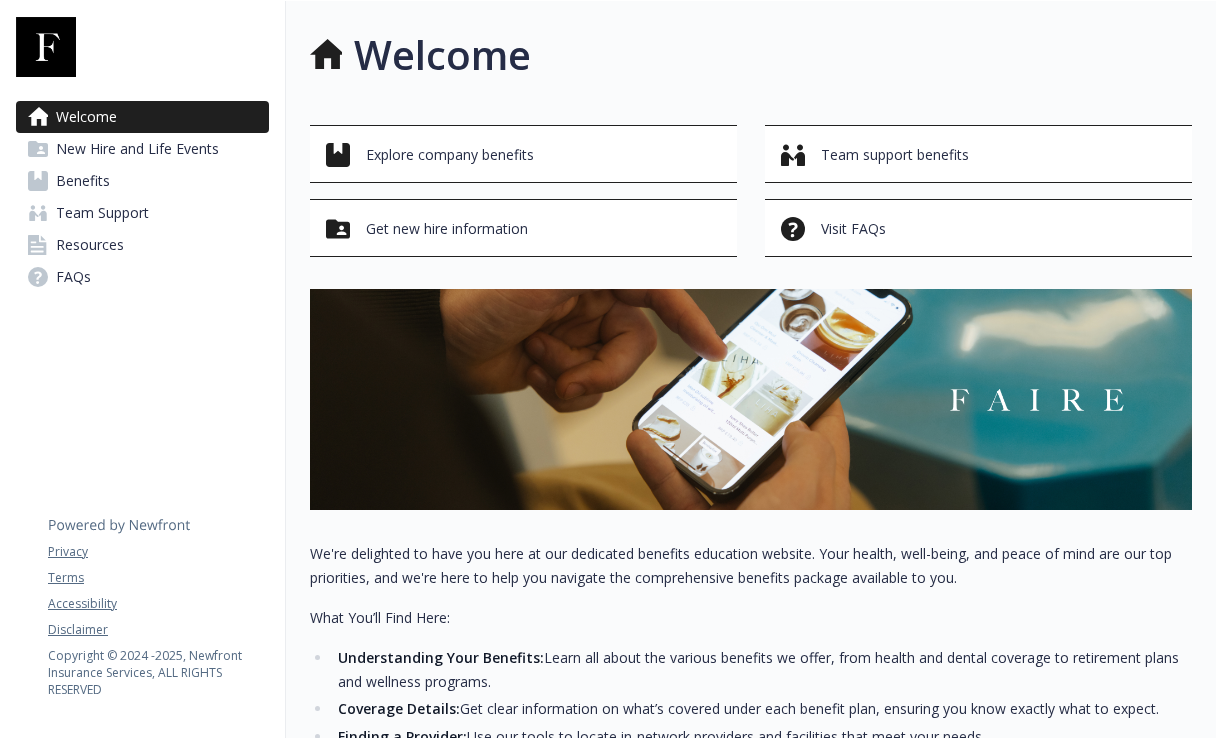 scroll, scrollTop: 0, scrollLeft: 0, axis: both 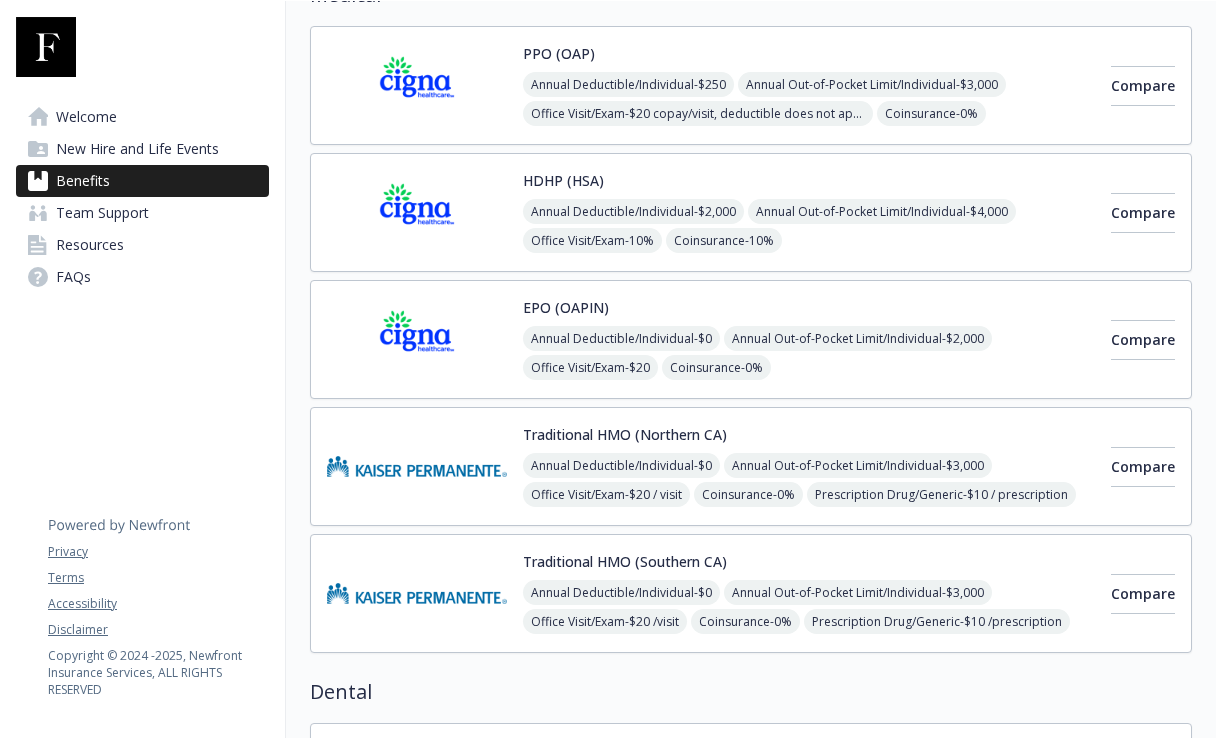 click on "PPO (OAP)" at bounding box center [559, 53] 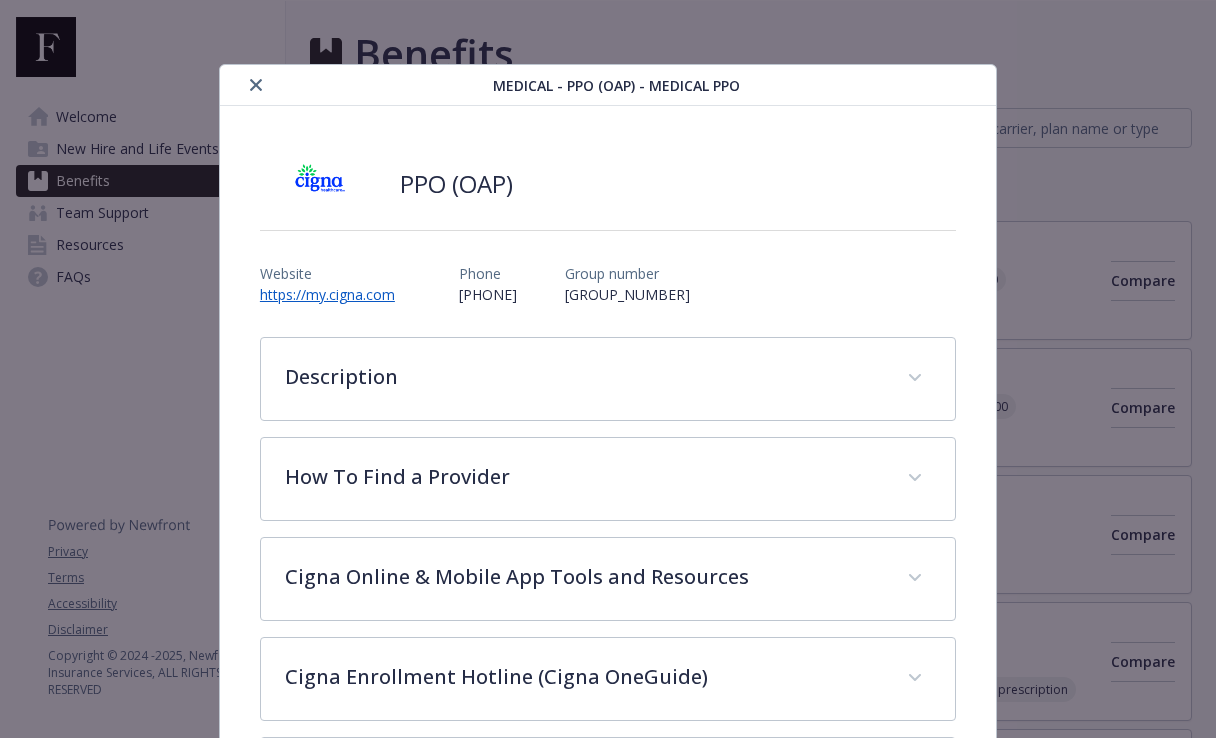 scroll, scrollTop: 196, scrollLeft: 0, axis: vertical 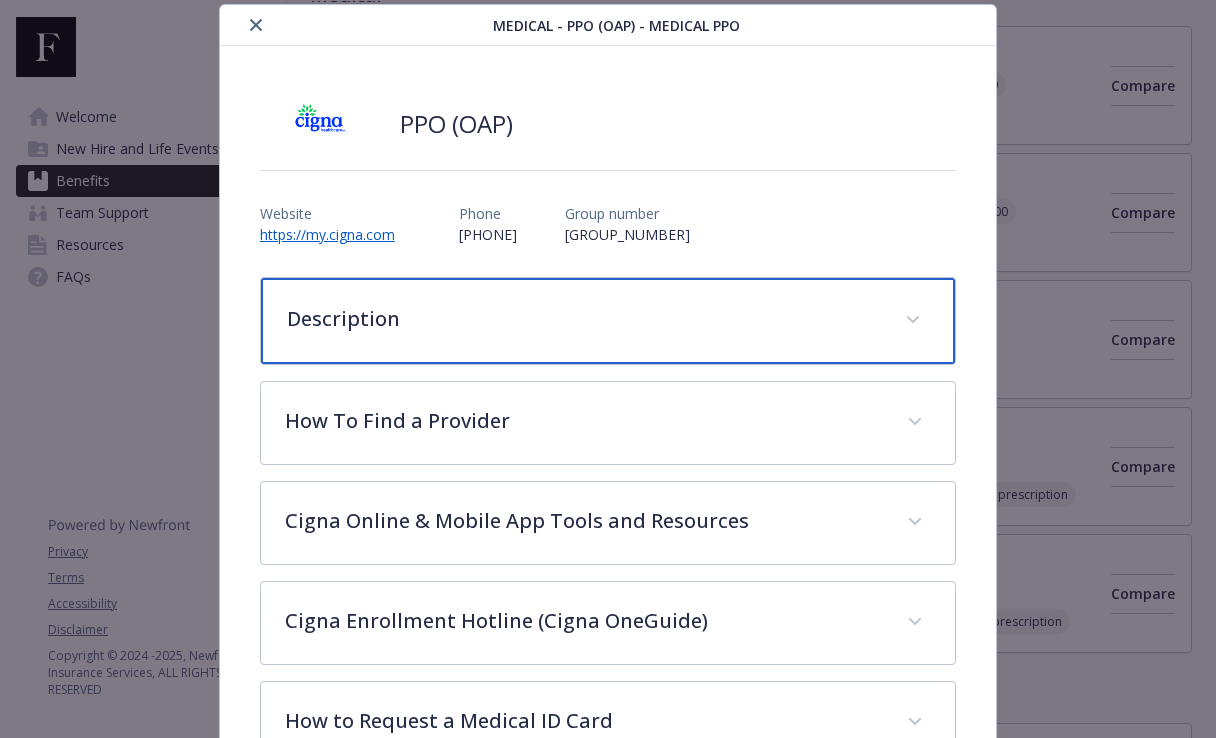 click on "Description" at bounding box center (584, 319) 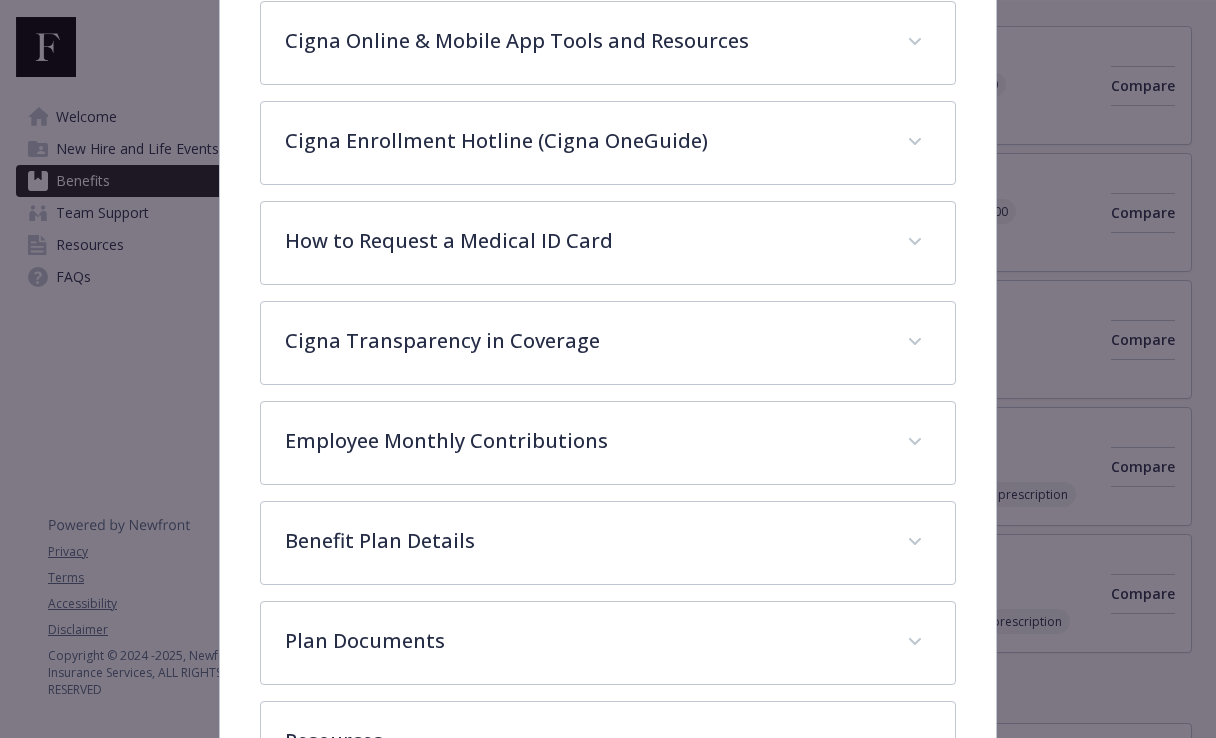 click on "Description The Open Access Plus (OAP) medical plan is a comprehensive health insurance option offering extensive coverage with a moderate in-network deductible of $250 for individual coverage or $750 for family coverage. This plan provides access to a broad network of healthcare providers and facilities, allowing you to choose in-network or out-of-network care. With lower out-of-pocket costs compared to high-deductible plans, it covers a wide range of medical services, including preventive care, doctor visits, hospital stays, and prescription drugs. This plan is ideal for those seeking balanced coverage with predictable costs for medical care. How To Find a Provider For a list of participating providers, visit www.example.com or contact customer service at the phone number listed on the back of your ID card.
Visit Cigna.com
Select "Find a Doctor"
Select "Employer or School"
Enter your address, city, or zip code
Search by Doctor Type, Doctor Name, or Facility
Continue as Guest" at bounding box center (608, 173) 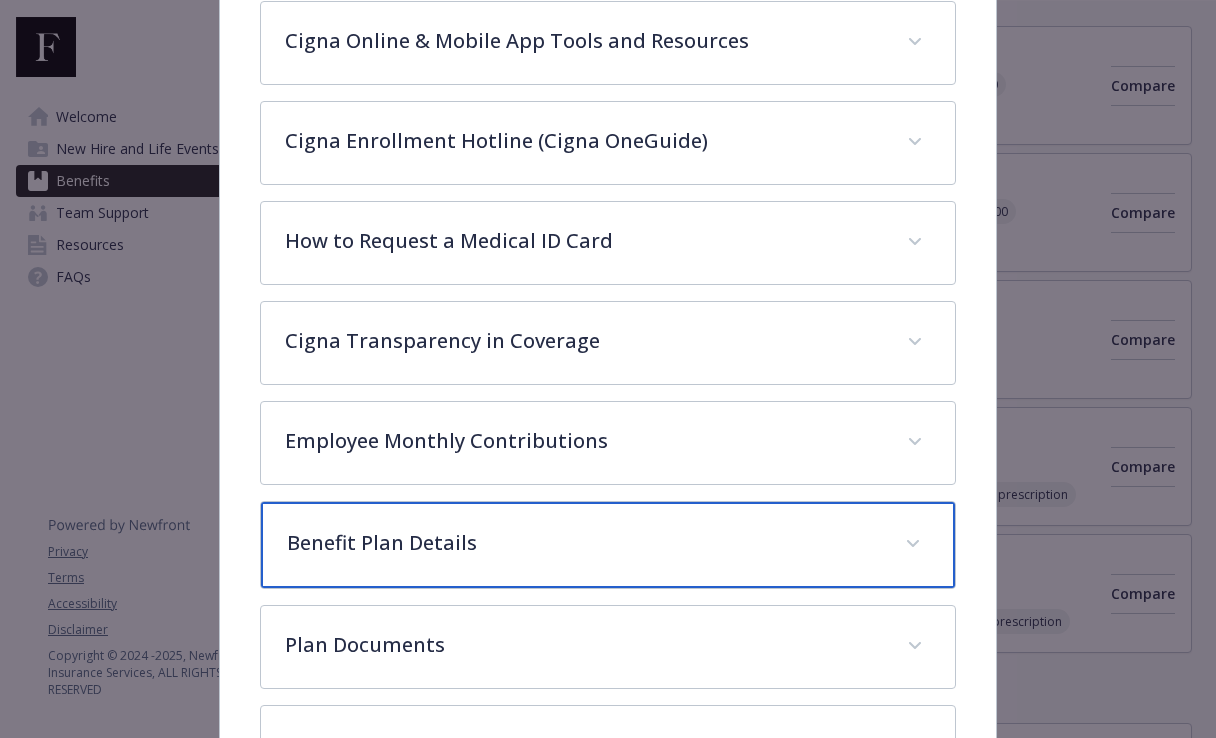 click on "Benefit Plan Details" at bounding box center (608, 545) 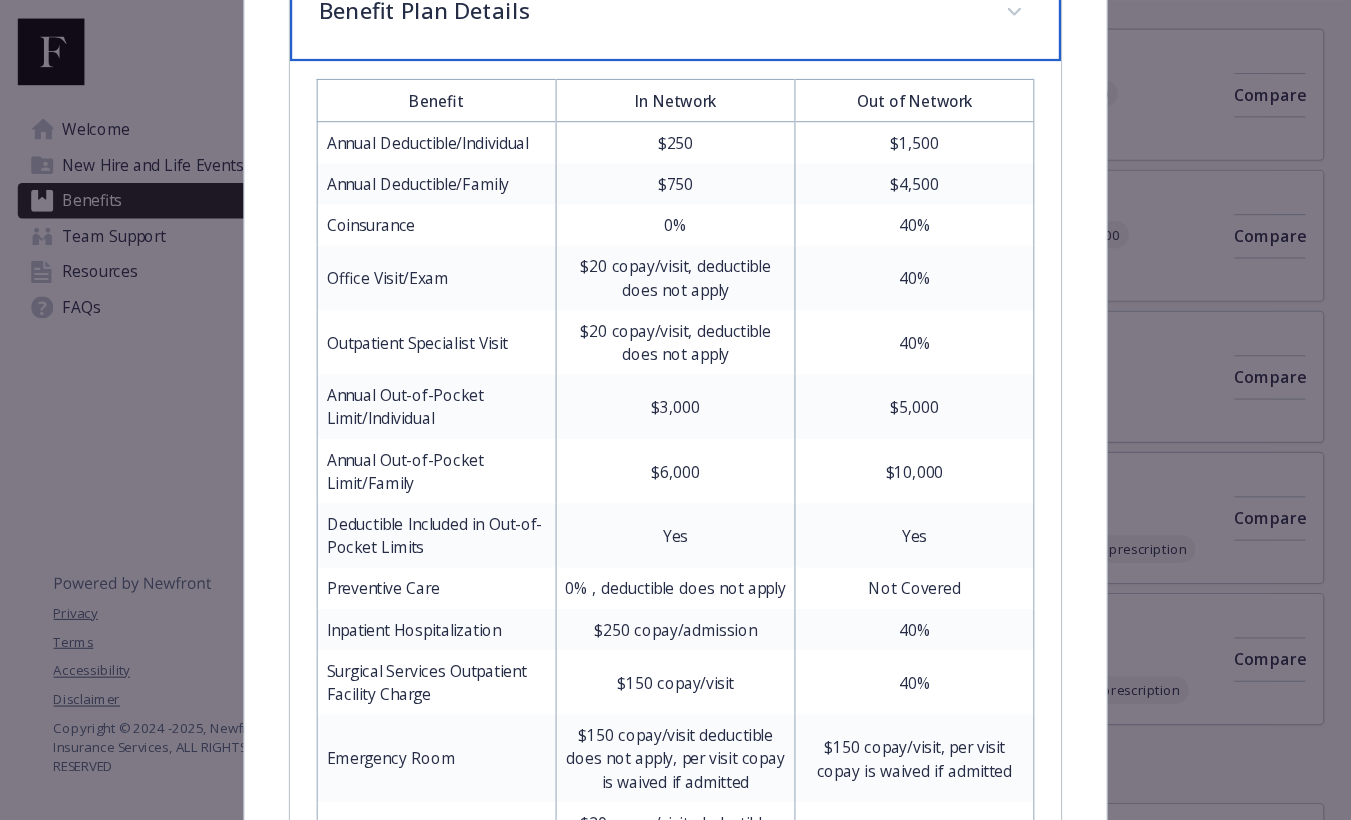 scroll, scrollTop: 1310, scrollLeft: 0, axis: vertical 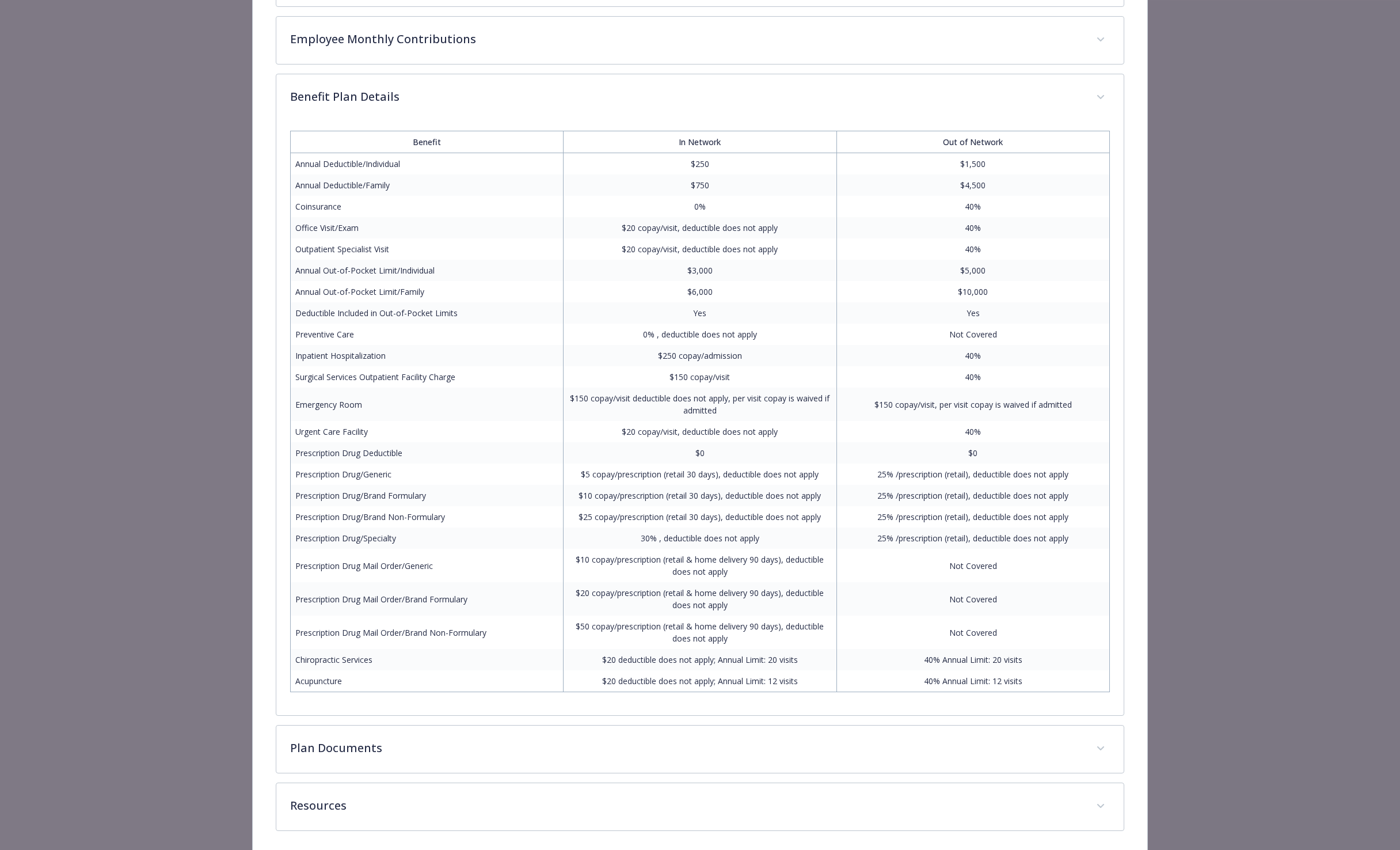 click on "PPO (OAP) Website https://my.example.com Phone [PHONE] Group number [GROUP_NUMBER] Description The Open Access Plus (OAP) medical plan is a comprehensive health insurance option offering extensive coverage with a moderate in-network deductible of $250 for individual coverage or $750 for family coverage. This plan provides access to a broad network of healthcare providers and facilities, allowing you to choose in-network or out-of-network care. With lower out-of-pocket costs compared to high-deductible plans, it covers a wide range of medical services, including preventive care, doctor visits, hospital stays, and prescription drugs. This plan is ideal for those seeking balanced coverage with predictable costs for medical care. How To Find a Provider For a list of participating providers, visit www.example.com or contact customer service at the phone number listed on the back of your ID card.
Visit Cigna.com
Select "Find a Doctor"
Select "Employer or School"
Enter your address, city, or zip code" at bounding box center [700, 157] 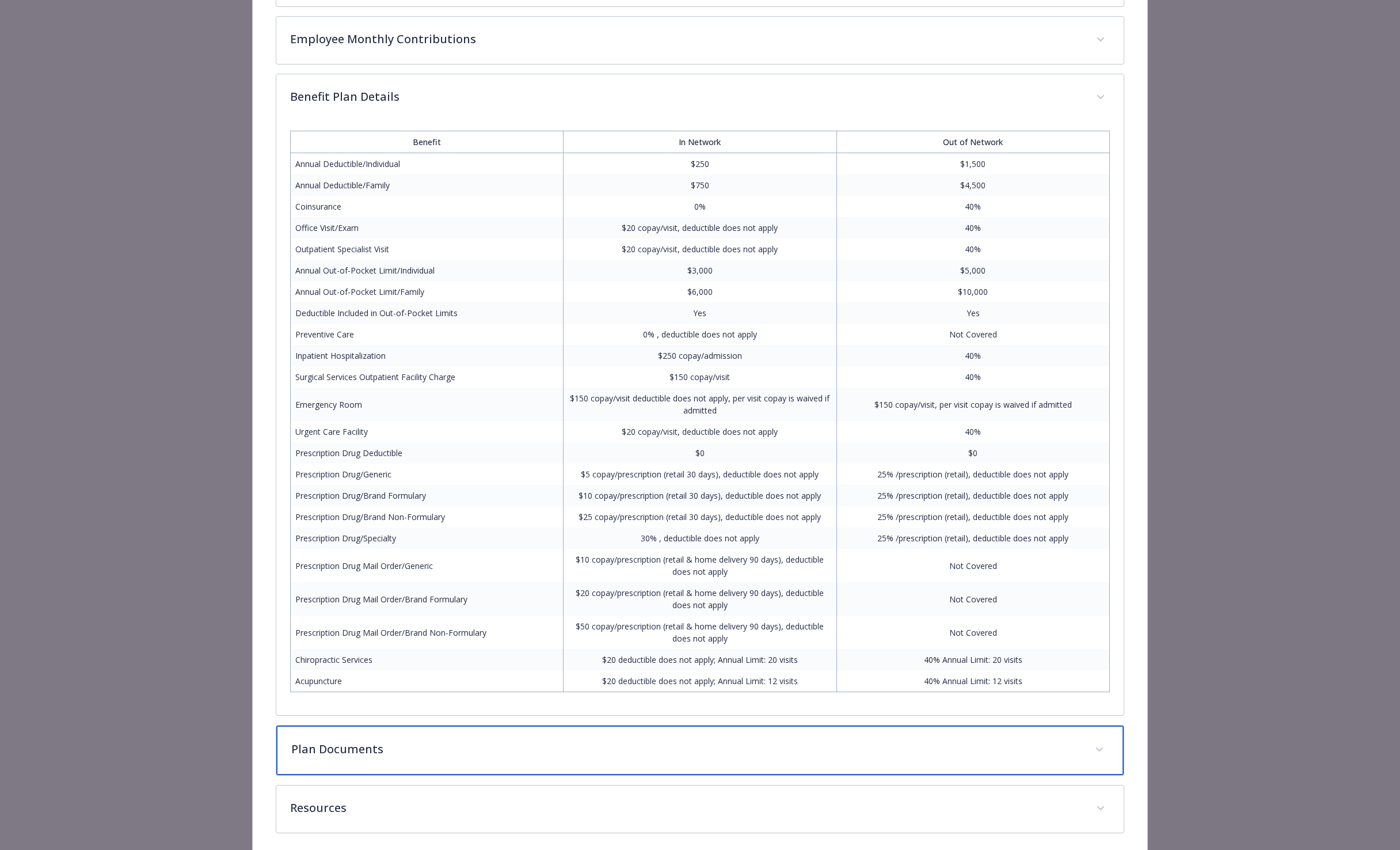 click on "Plan Documents" at bounding box center (700, 750) 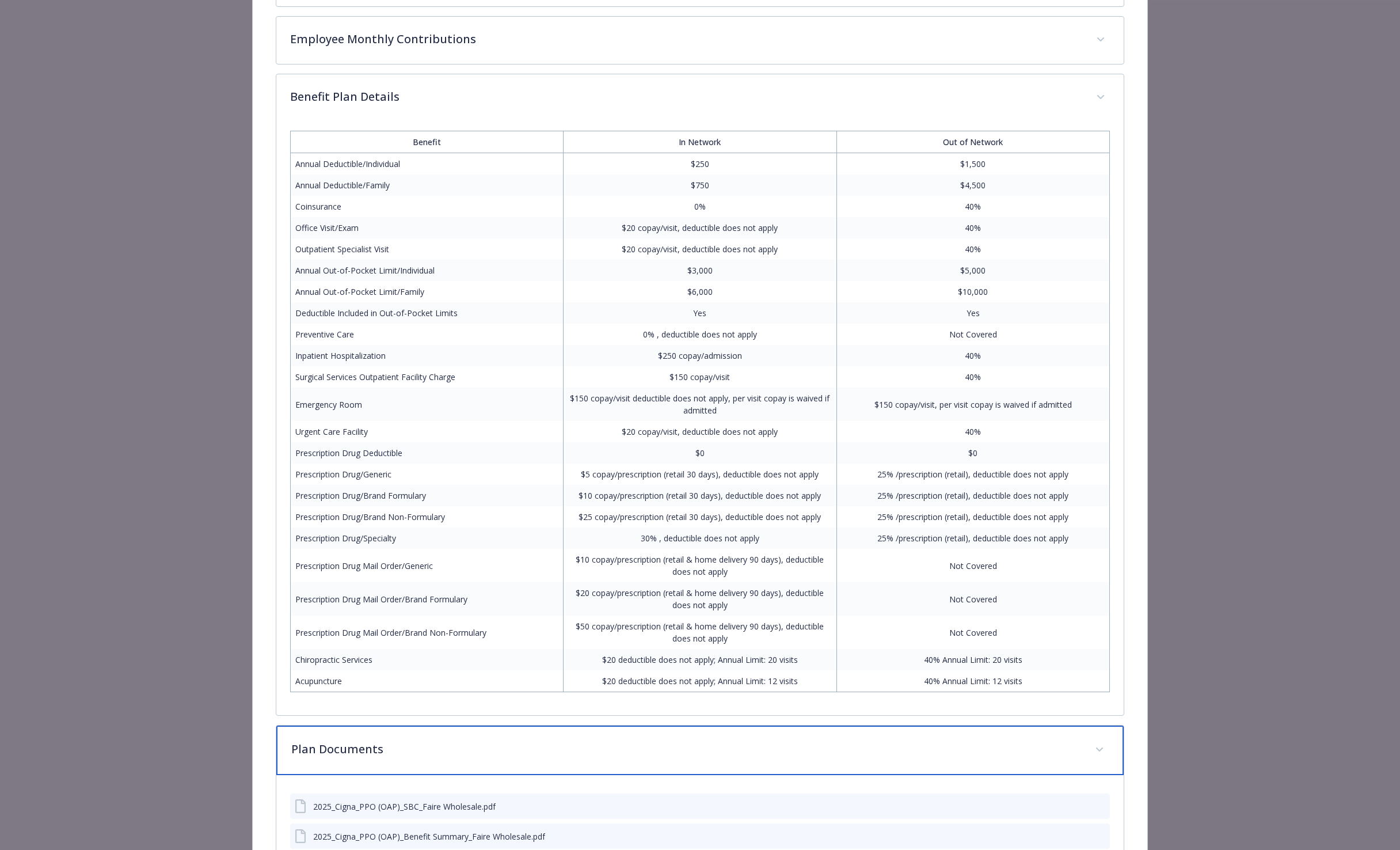 scroll, scrollTop: 781, scrollLeft: 0, axis: vertical 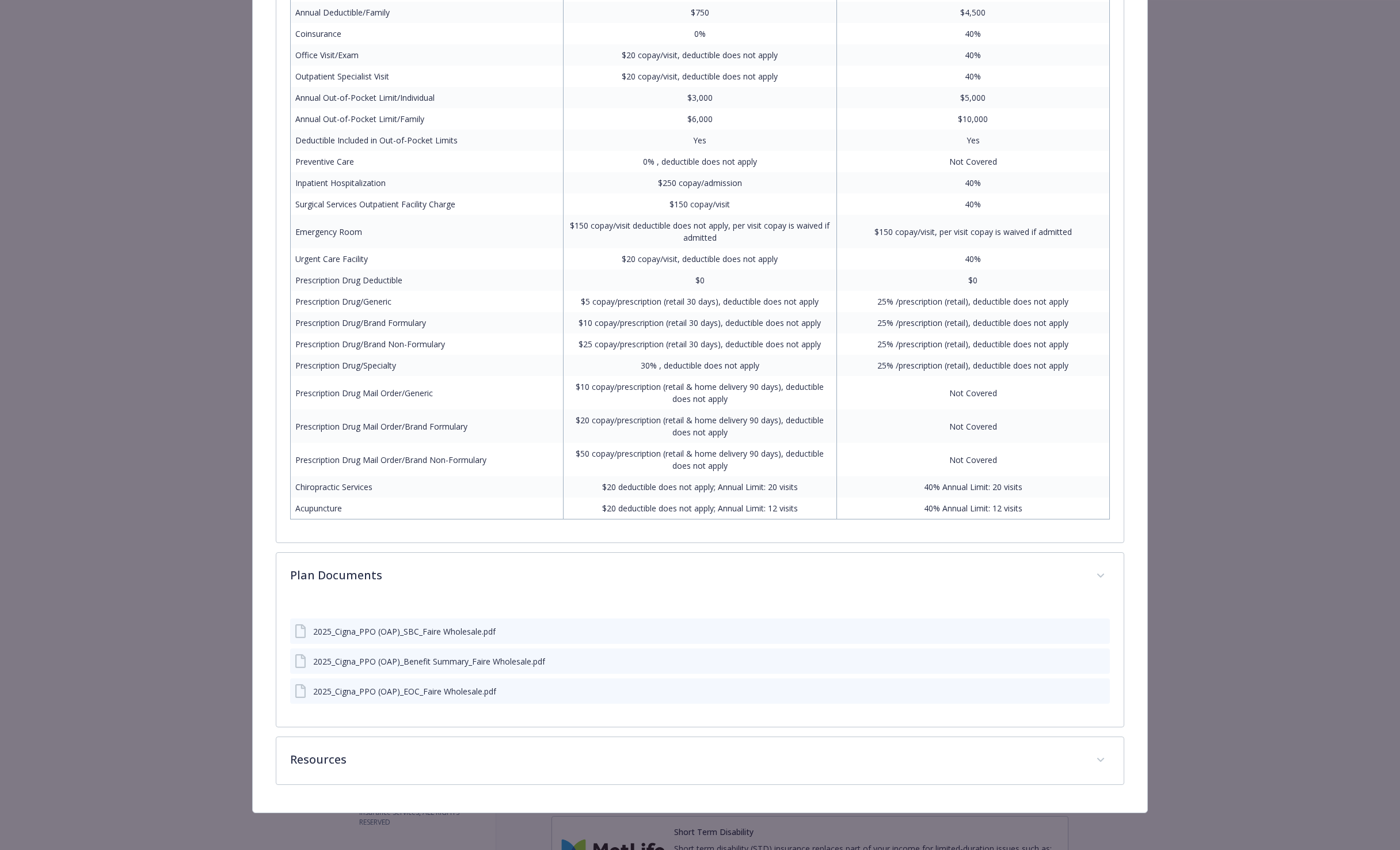 click 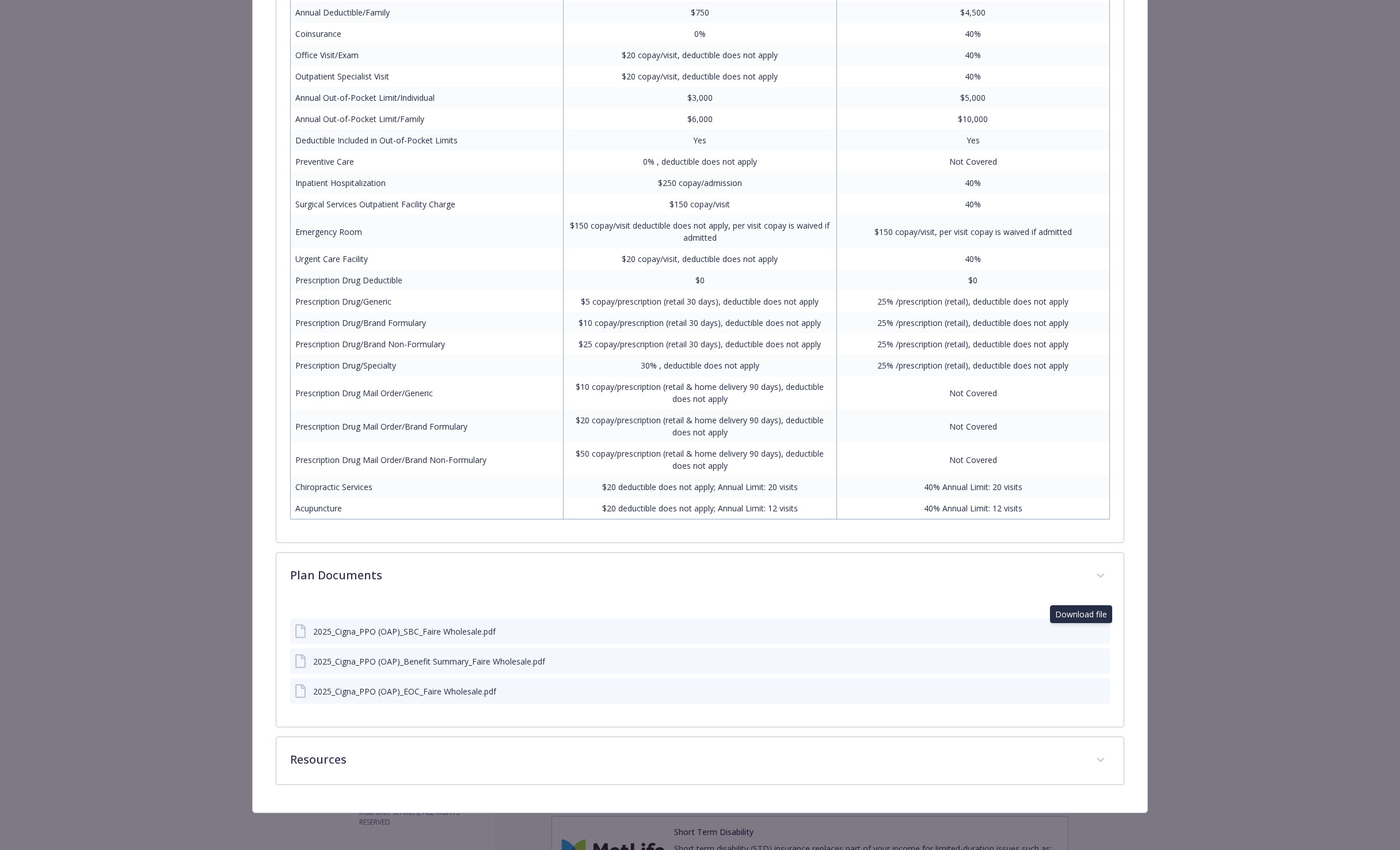 click at bounding box center (1080, 661) 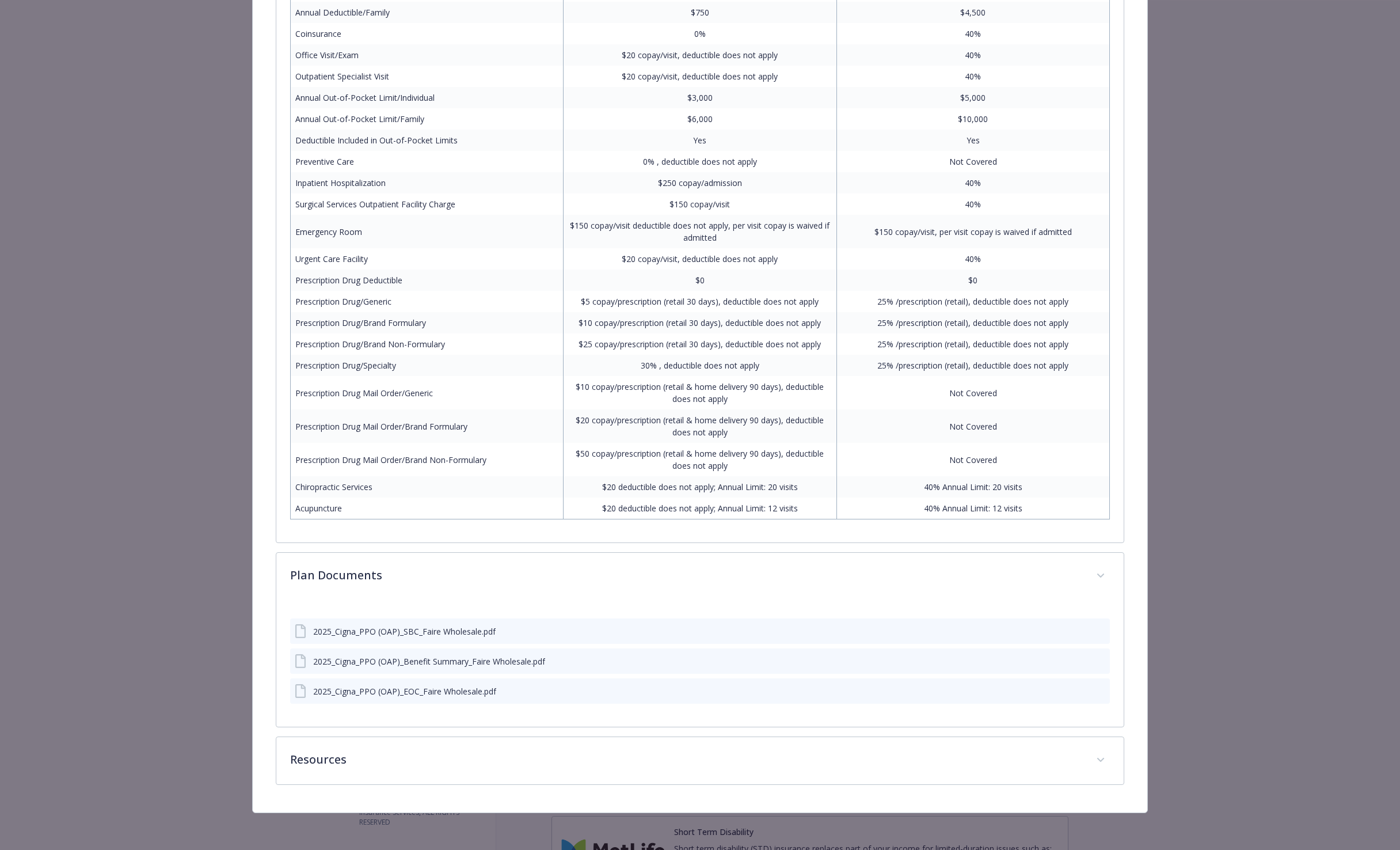 click 